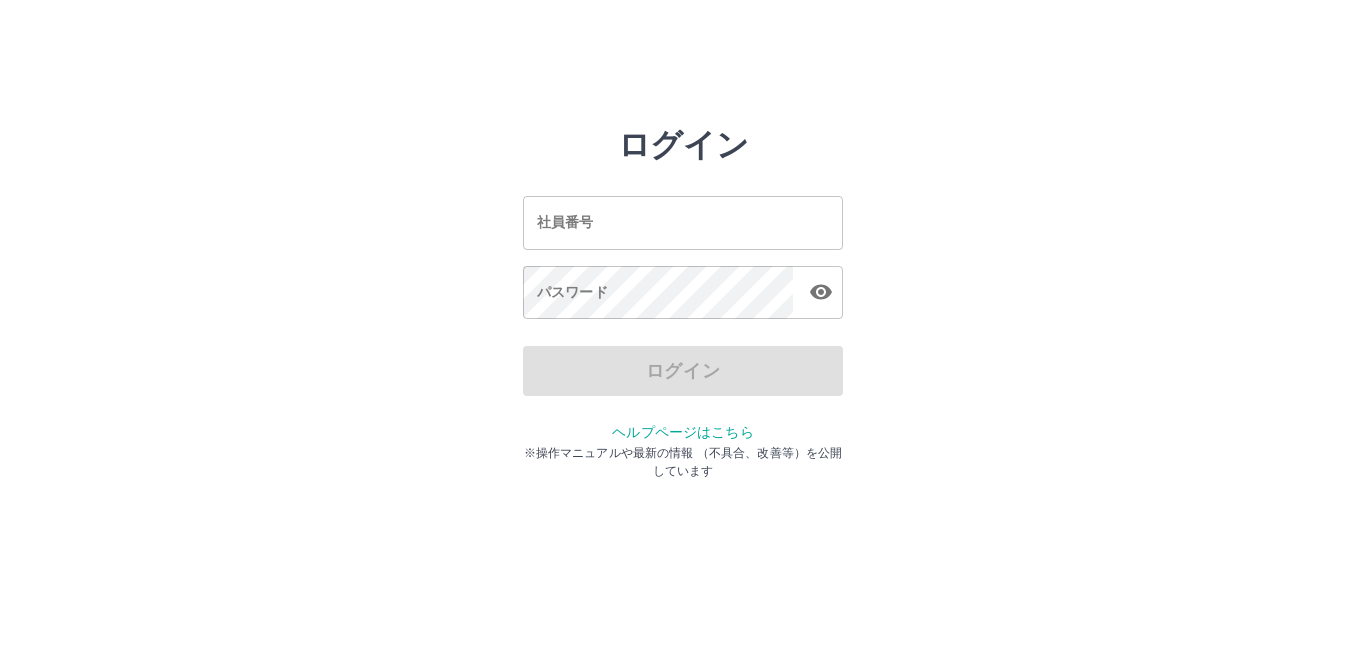 scroll, scrollTop: 0, scrollLeft: 0, axis: both 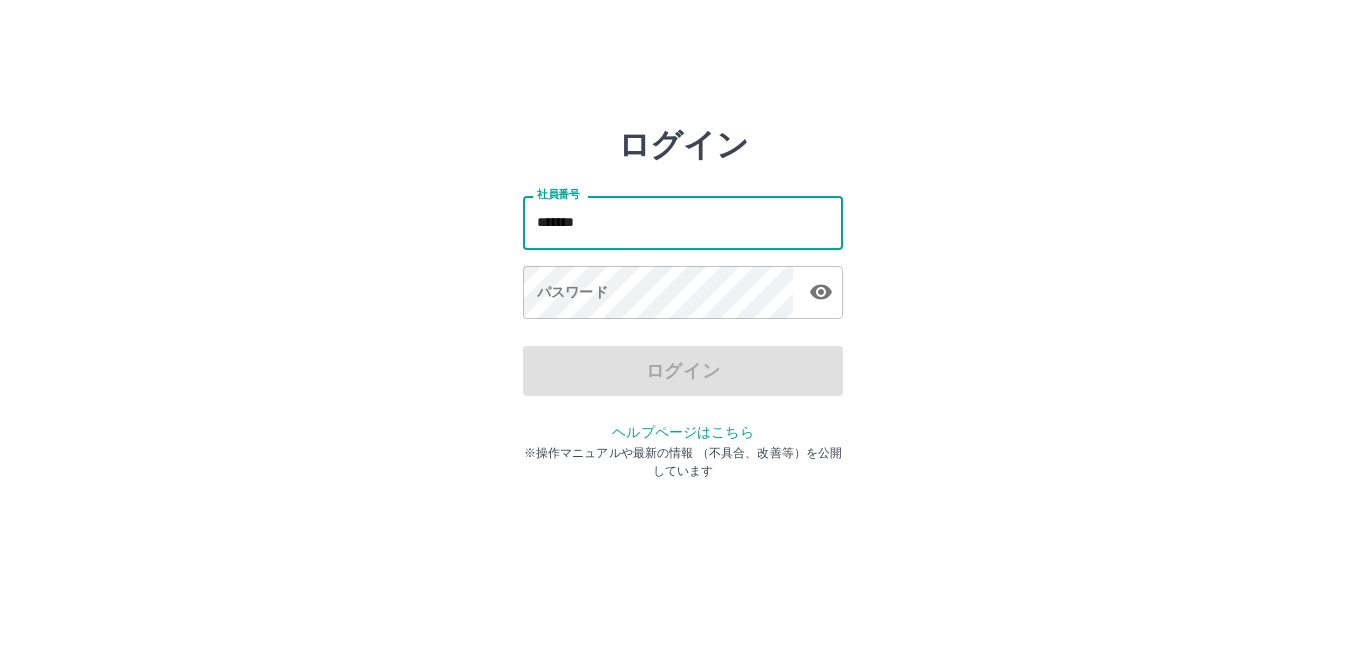 type on "*******" 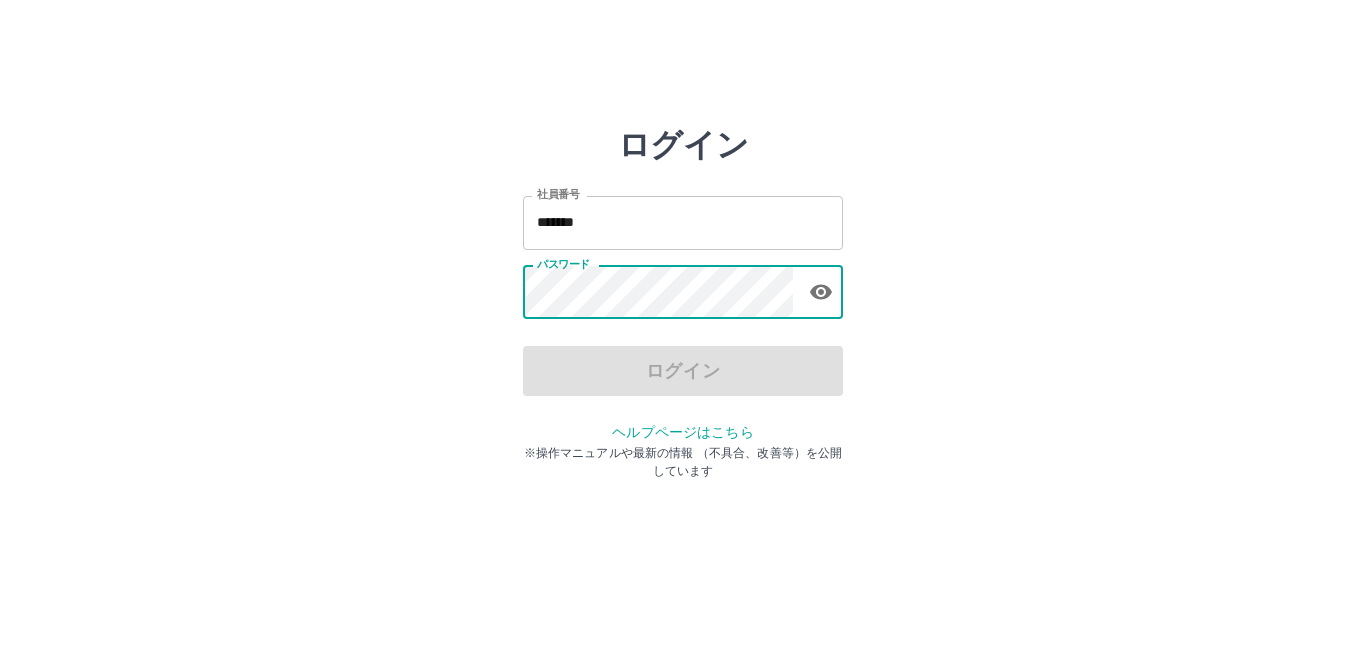 click on "パスワード パスワード" at bounding box center (683, 294) 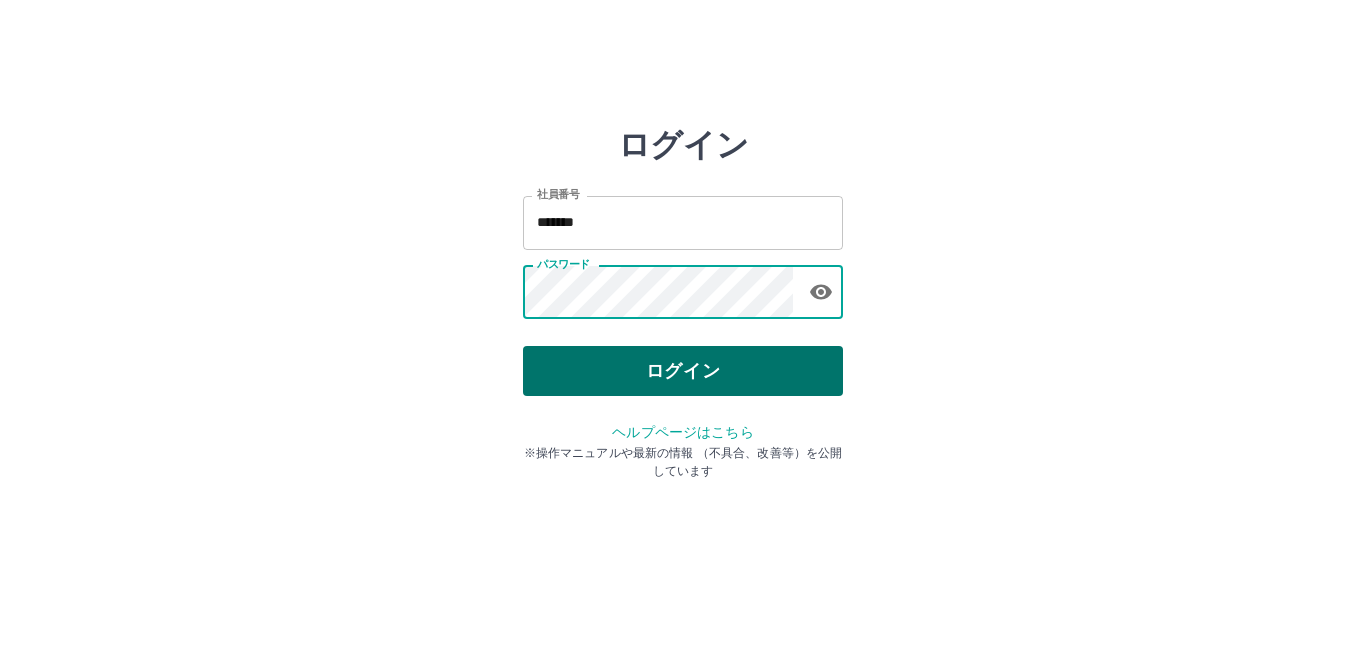 click on "ログイン" at bounding box center [683, 371] 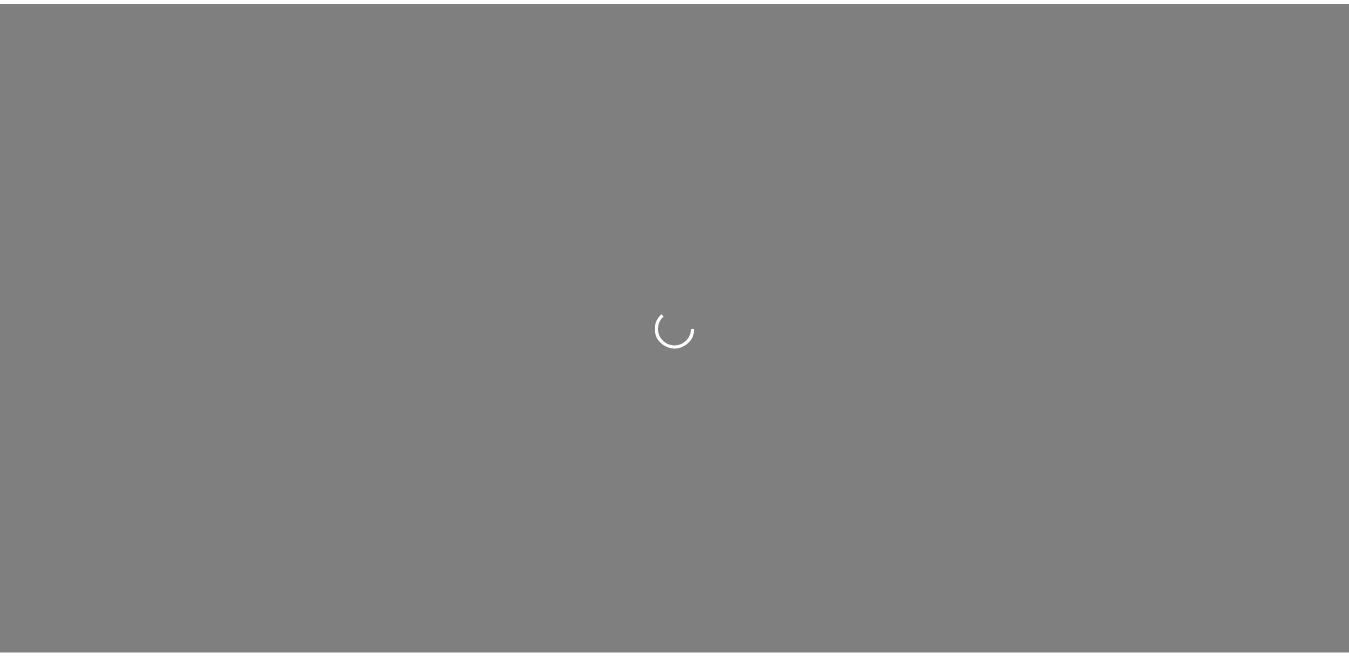scroll, scrollTop: 0, scrollLeft: 0, axis: both 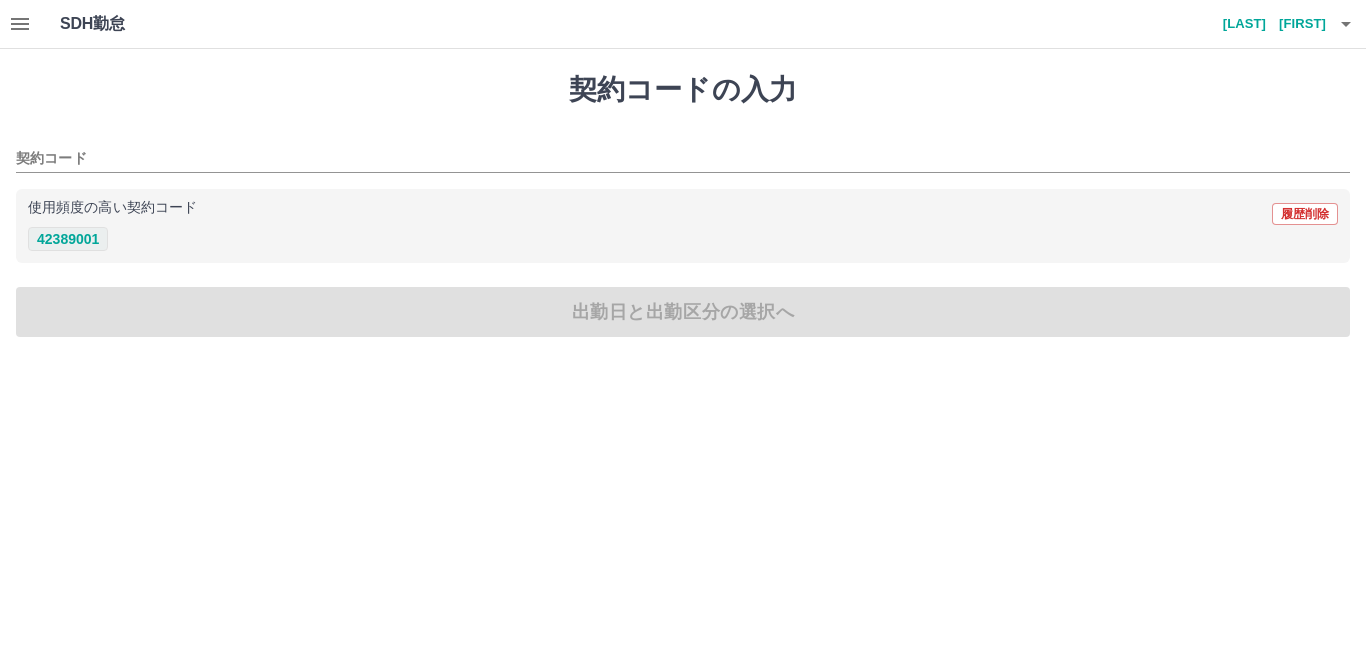 click on "42389001" at bounding box center [68, 239] 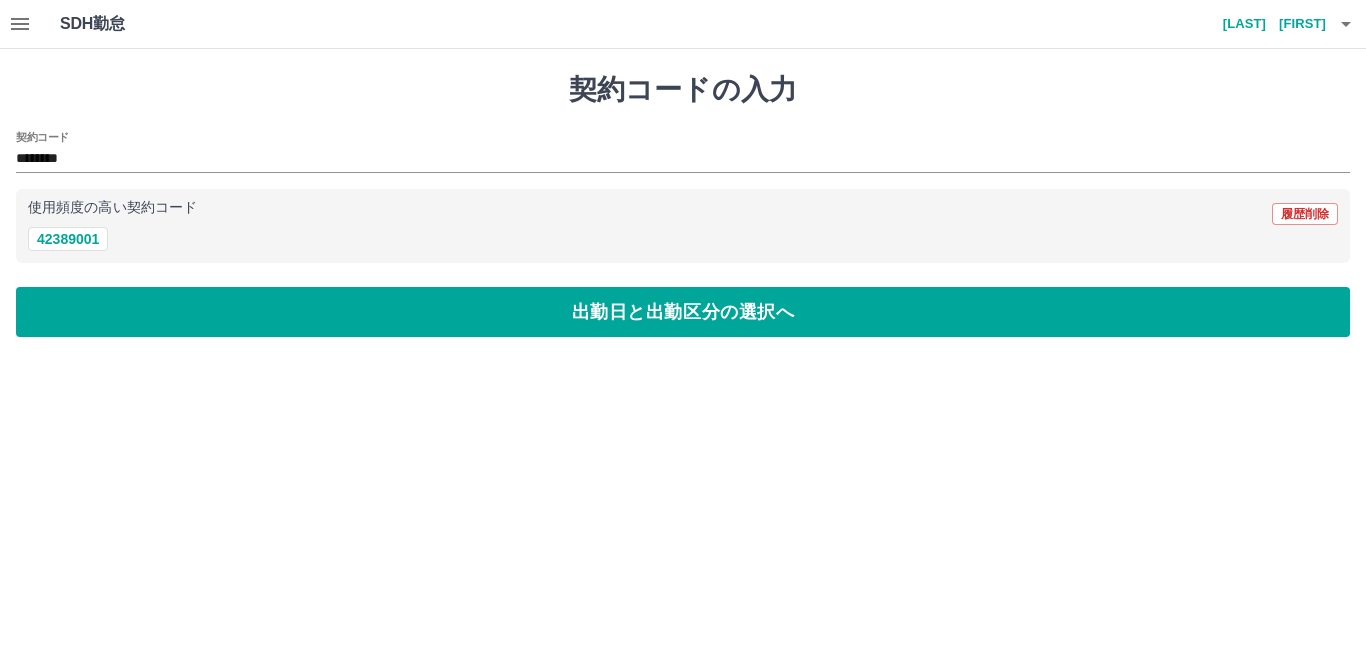 click on "契約コードの入力 契約コード ******** 使用頻度の高い契約コード 履歴削除 42389001 出勤日と出勤区分の選択へ" at bounding box center (683, 205) 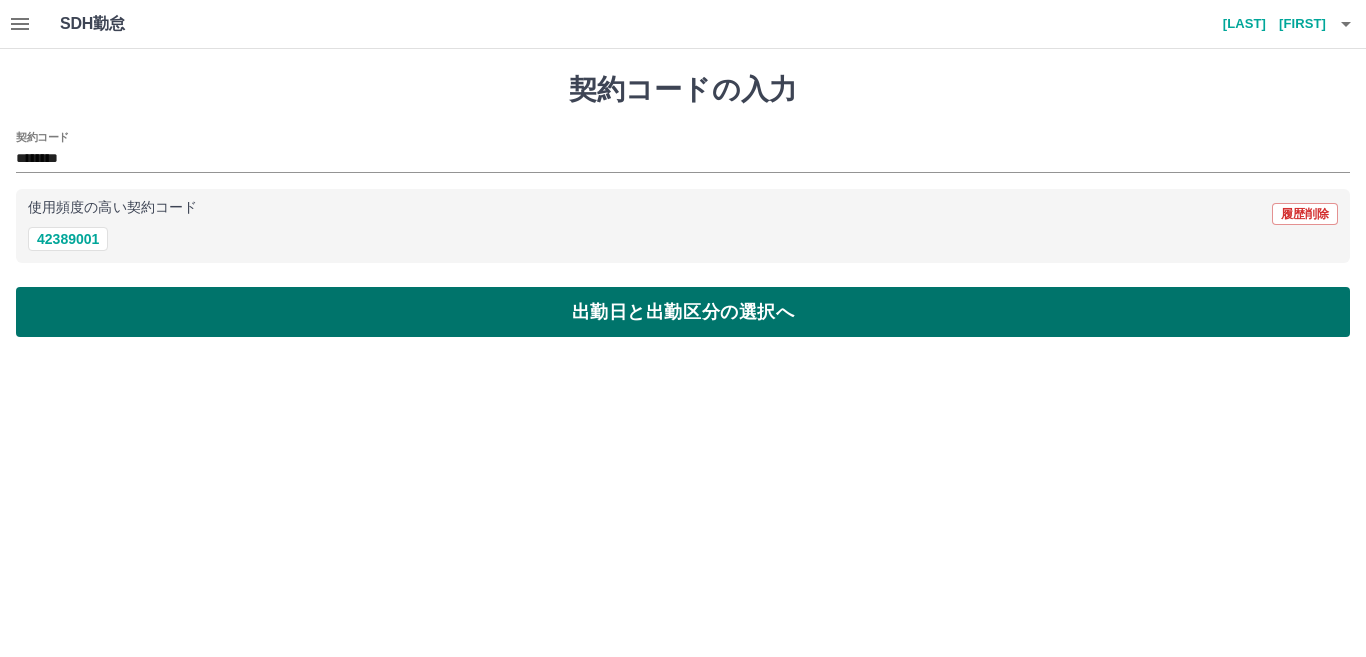 click on "出勤日と出勤区分の選択へ" at bounding box center (683, 312) 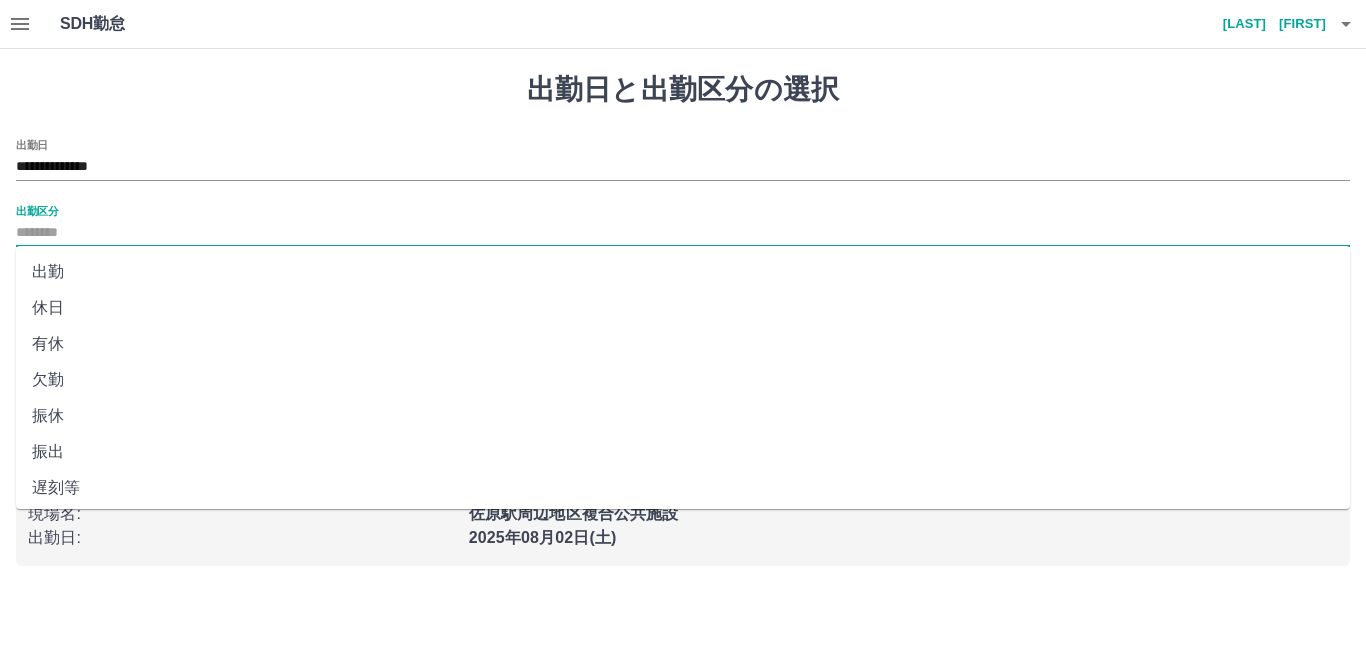 click on "出勤区分" at bounding box center (683, 233) 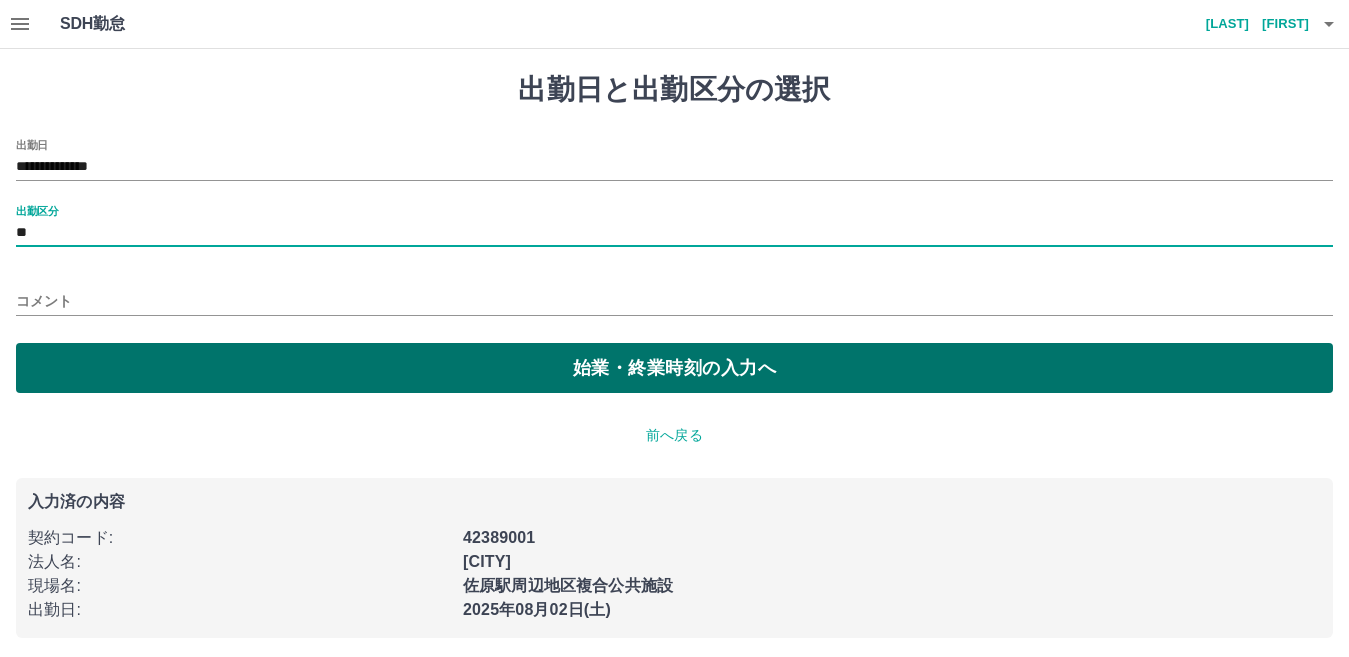 click on "始業・終業時刻の入力へ" at bounding box center [674, 368] 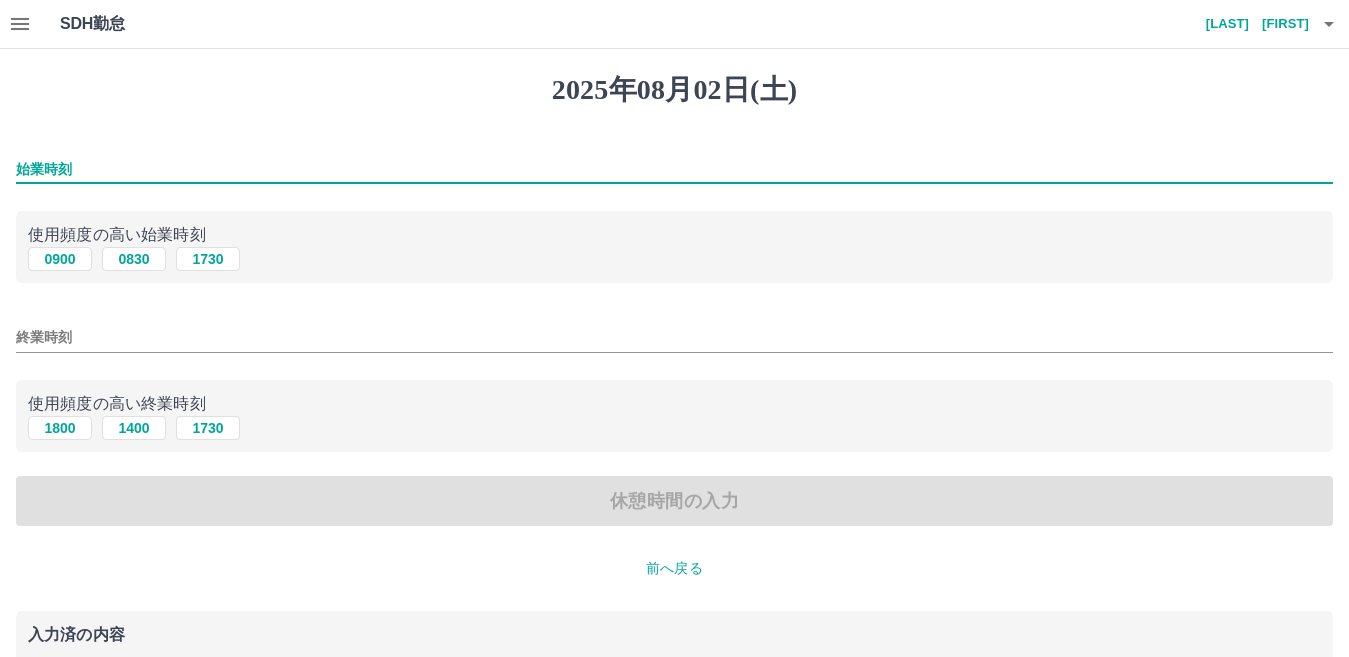 click on "始業時刻" at bounding box center (674, 169) 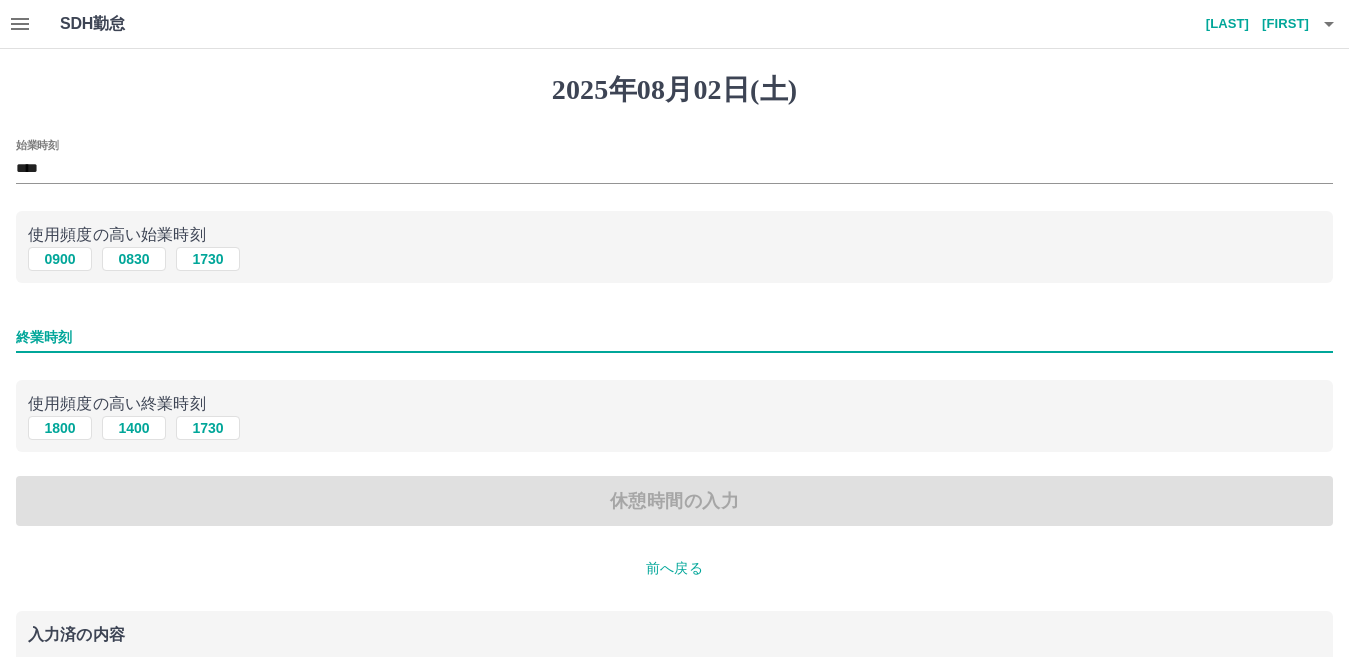 click on "終業時刻" at bounding box center [674, 337] 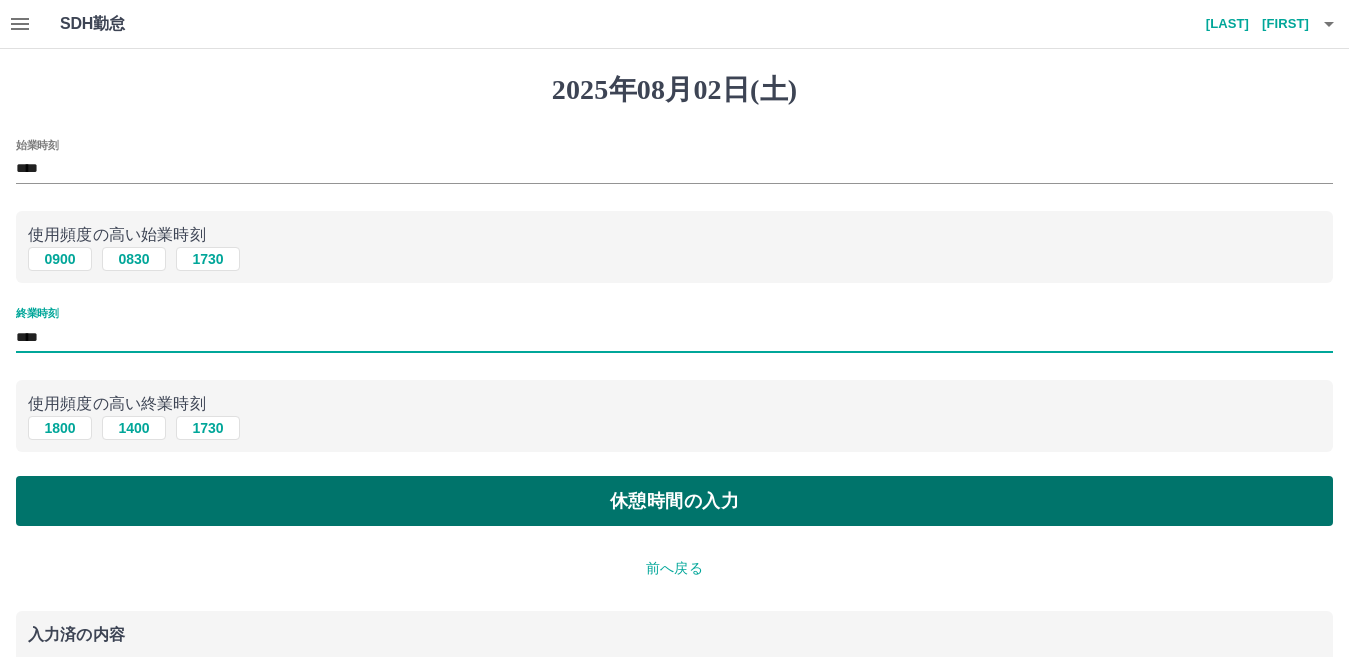 click on "休憩時間の入力" at bounding box center (674, 501) 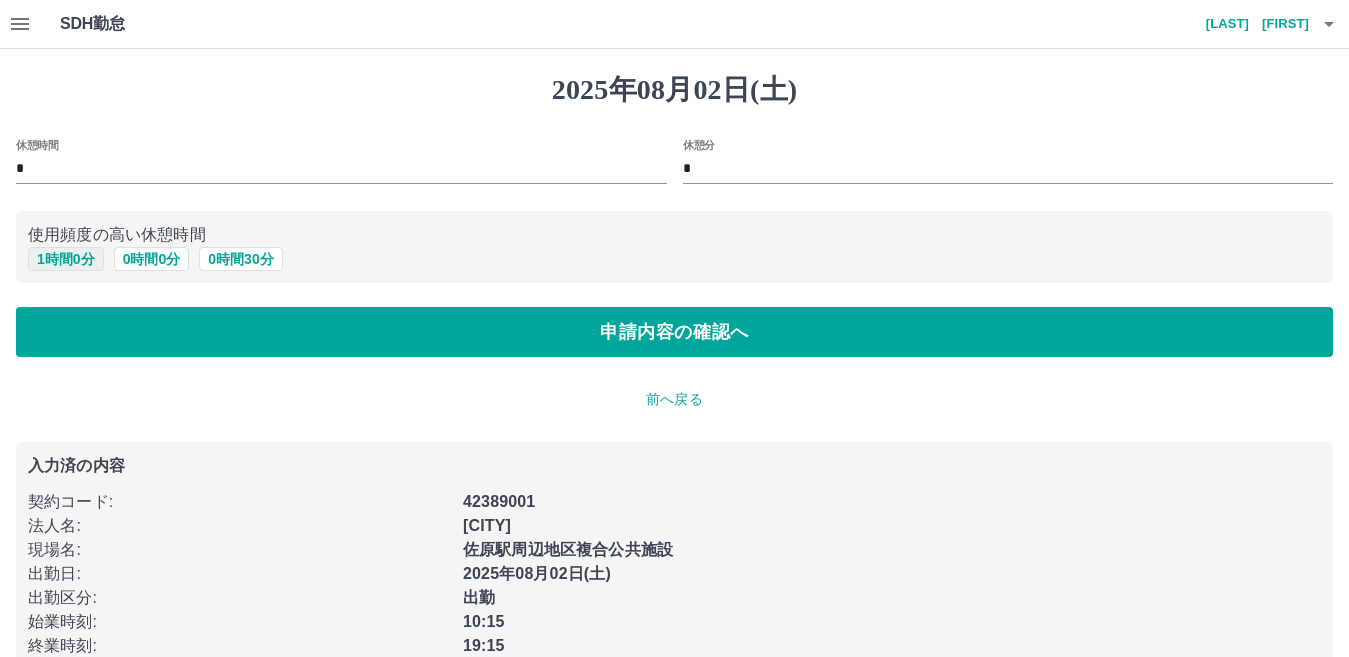 click on "1 時間 0 分" at bounding box center (66, 259) 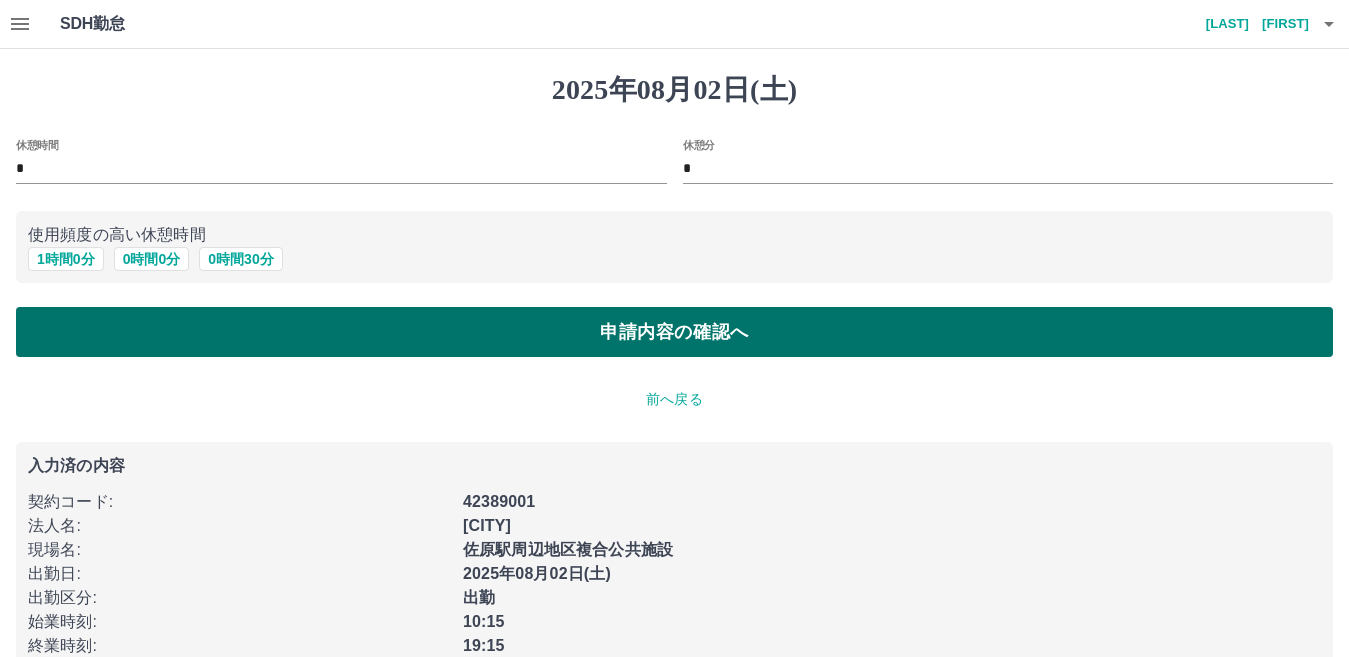 click on "申請内容の確認へ" at bounding box center (674, 332) 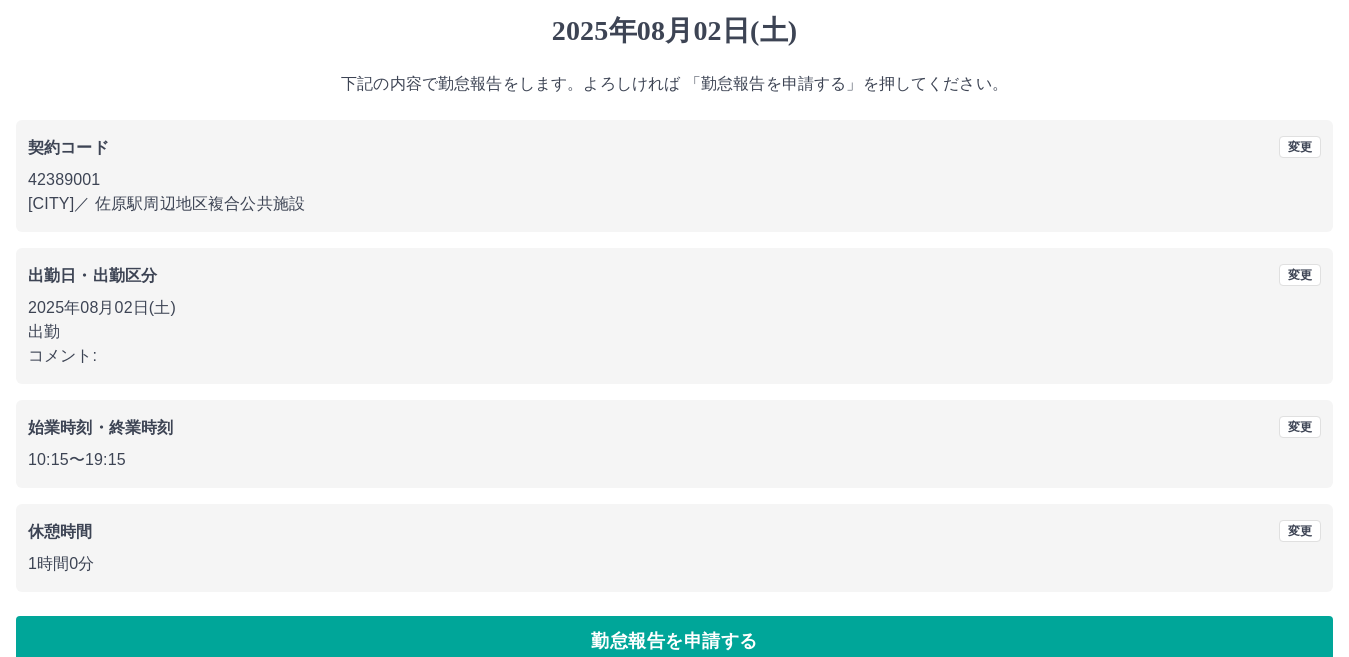 scroll, scrollTop: 91, scrollLeft: 0, axis: vertical 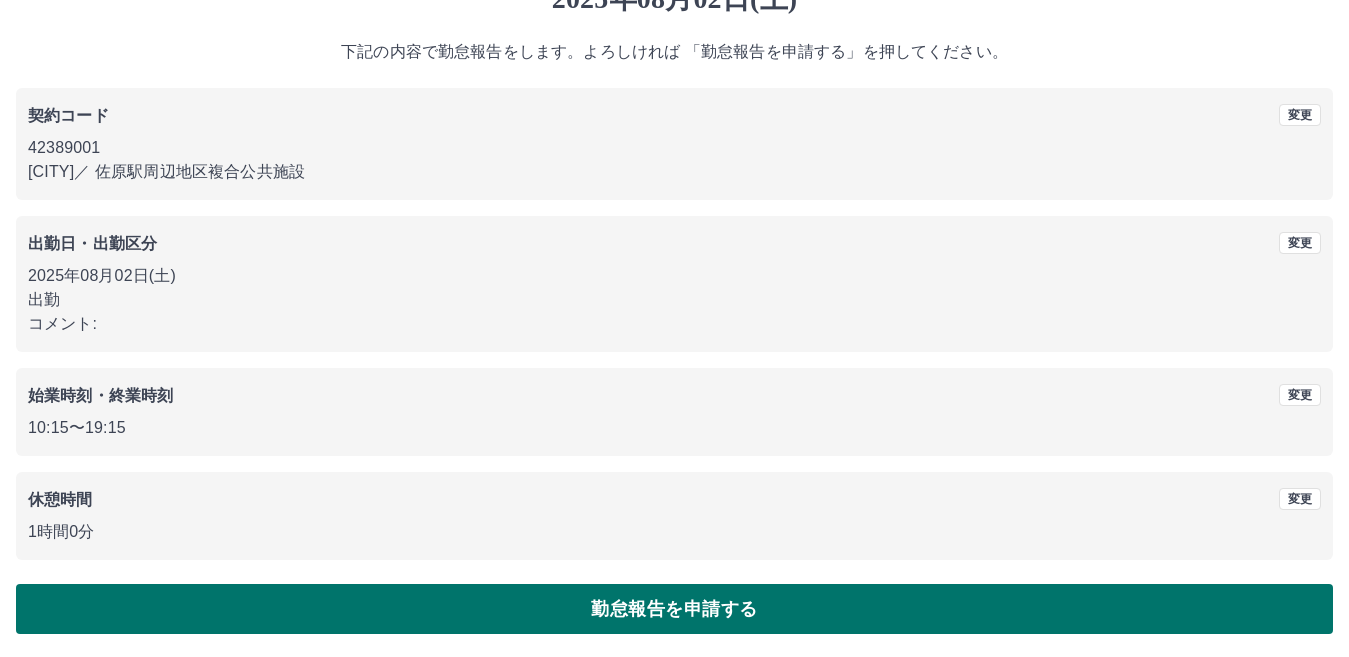 click on "勤怠報告を申請する" at bounding box center (674, 609) 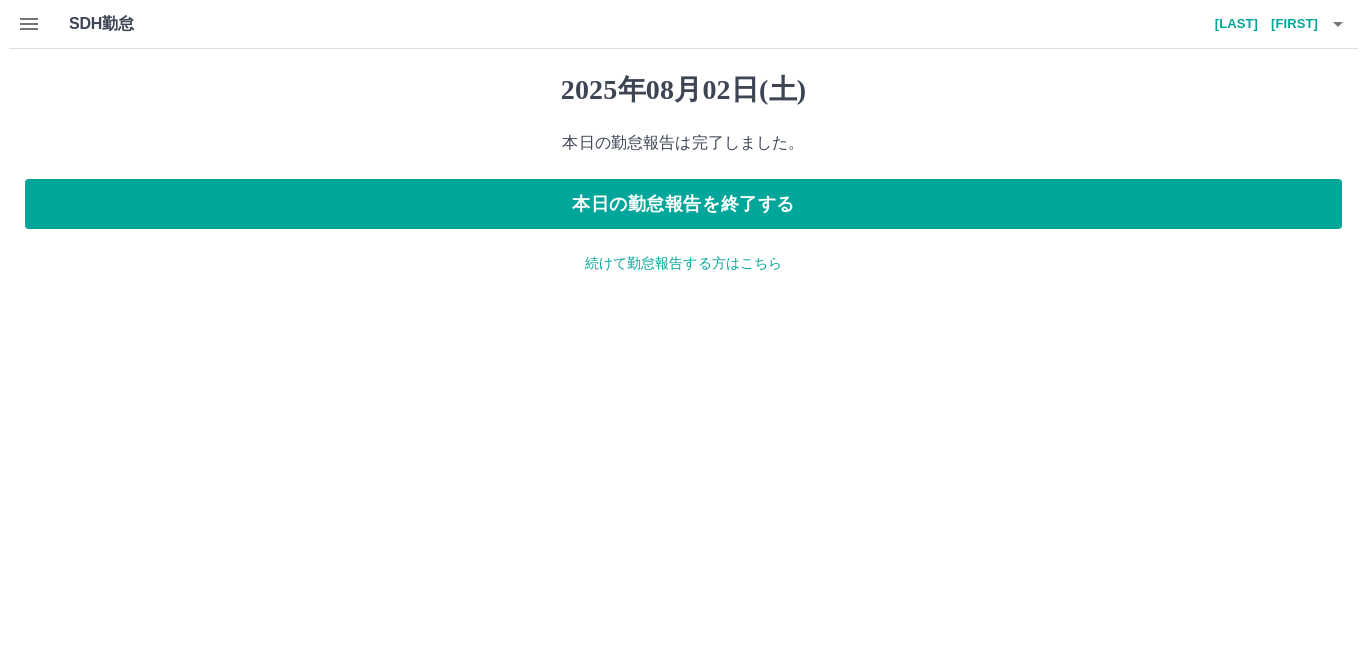 scroll, scrollTop: 0, scrollLeft: 0, axis: both 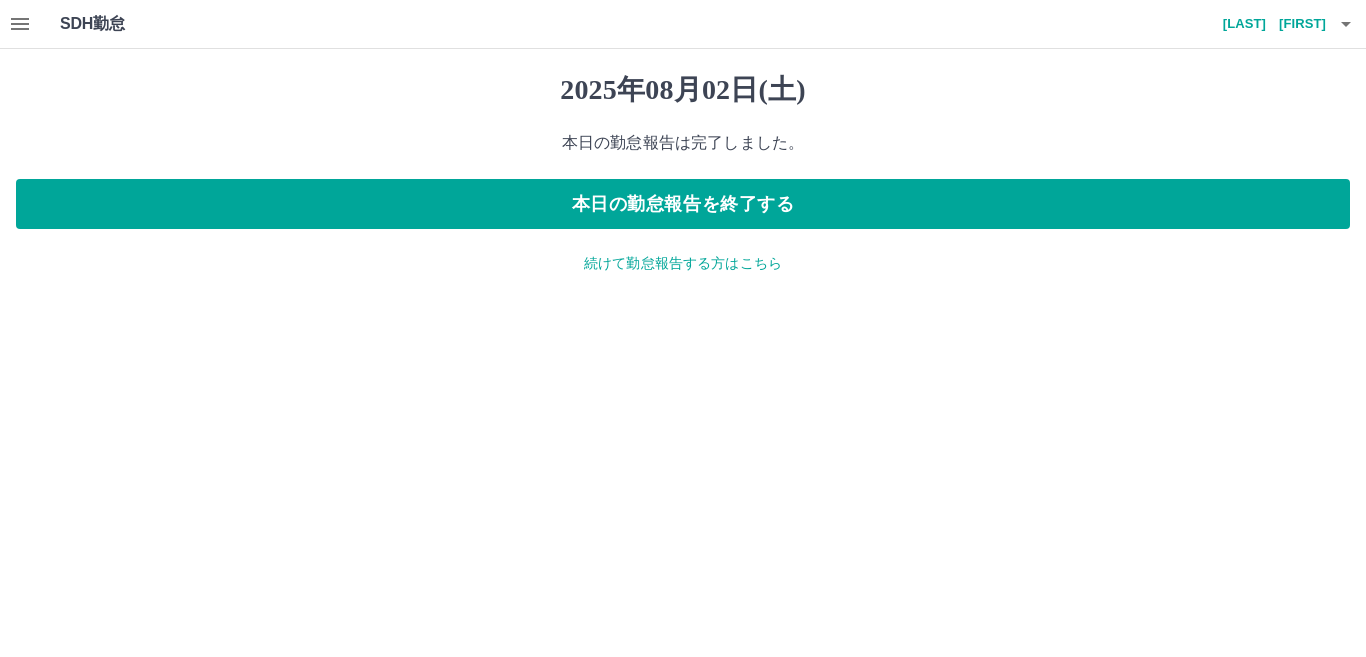 click on "続けて勤怠報告する方はこちら" at bounding box center [683, 263] 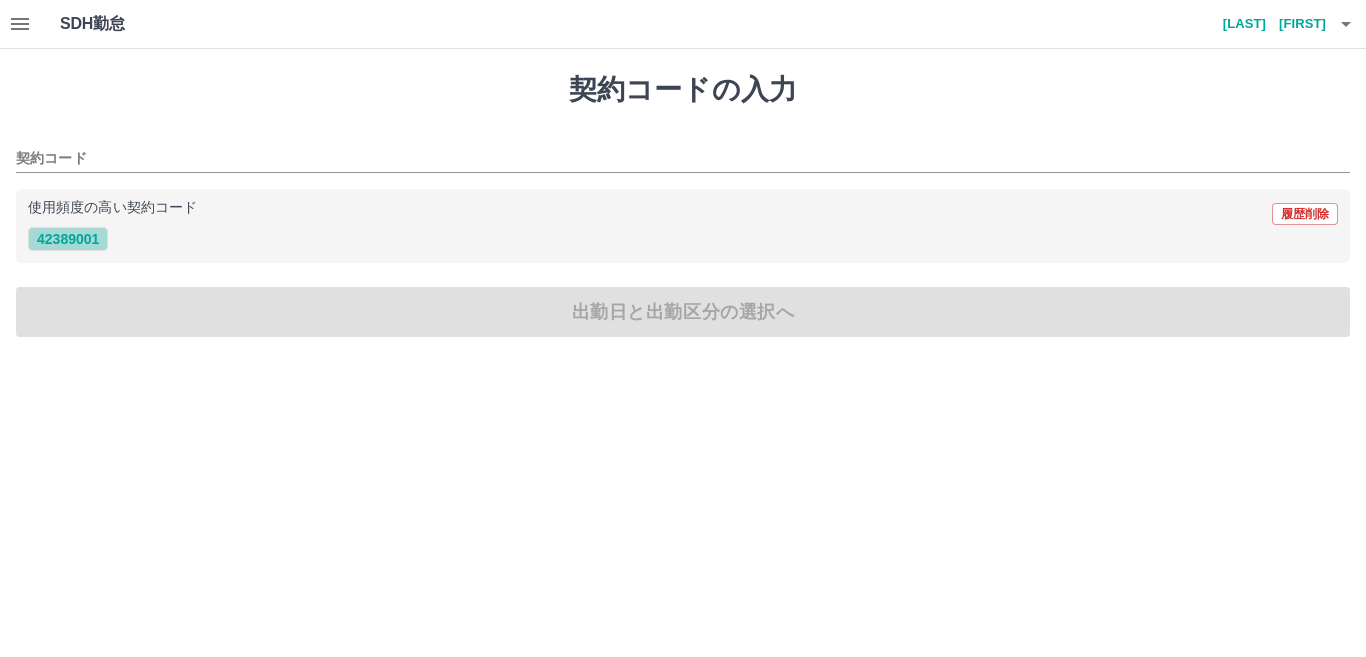 click on "42389001" at bounding box center (68, 239) 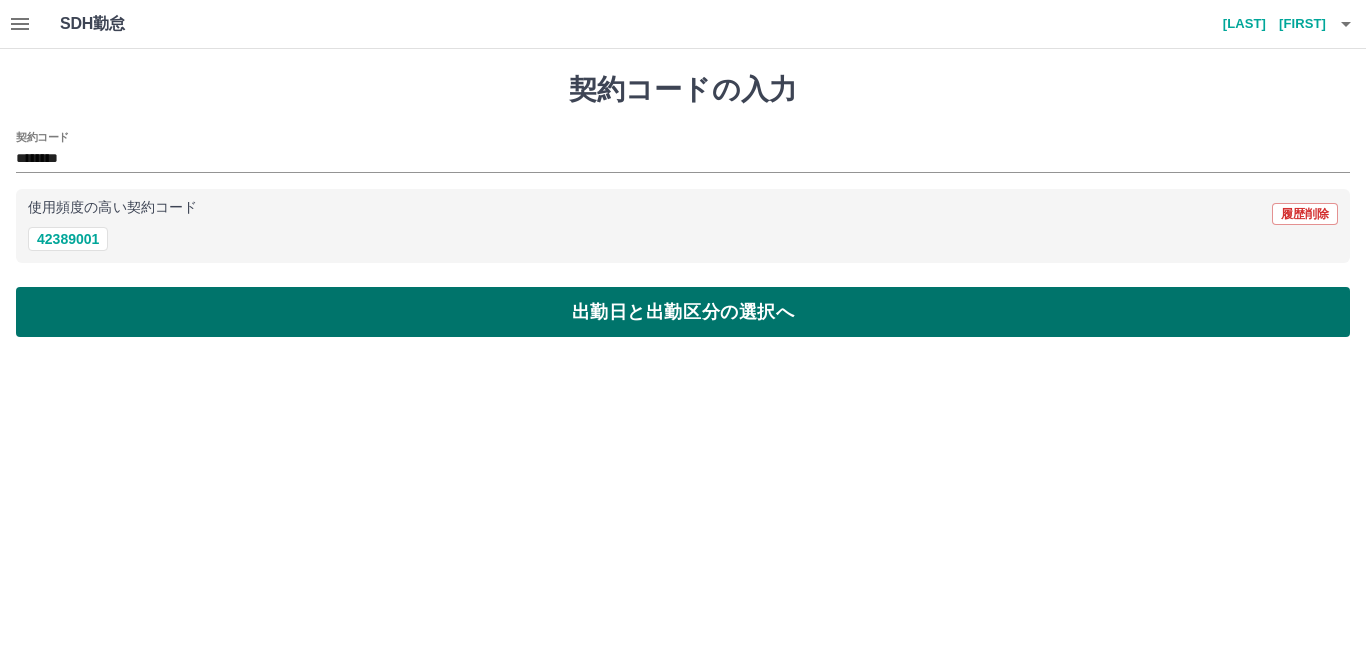 click on "出勤日と出勤区分の選択へ" at bounding box center (683, 312) 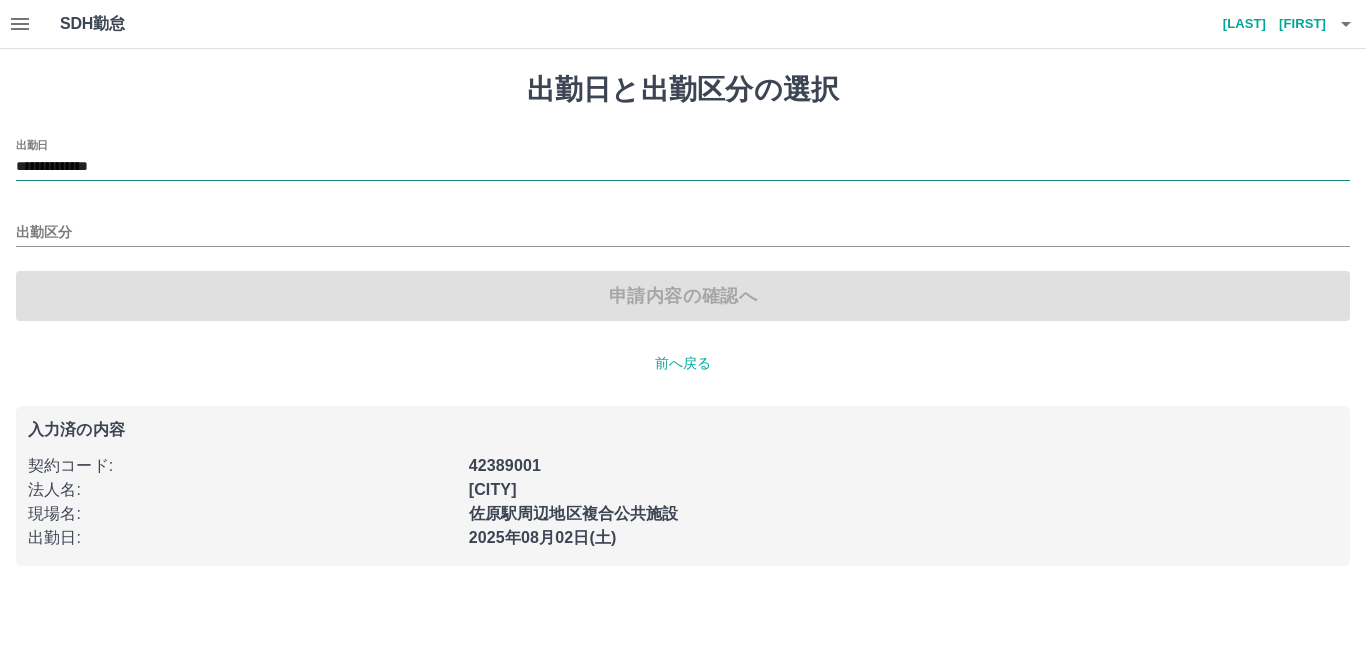 click on "**********" at bounding box center [683, 167] 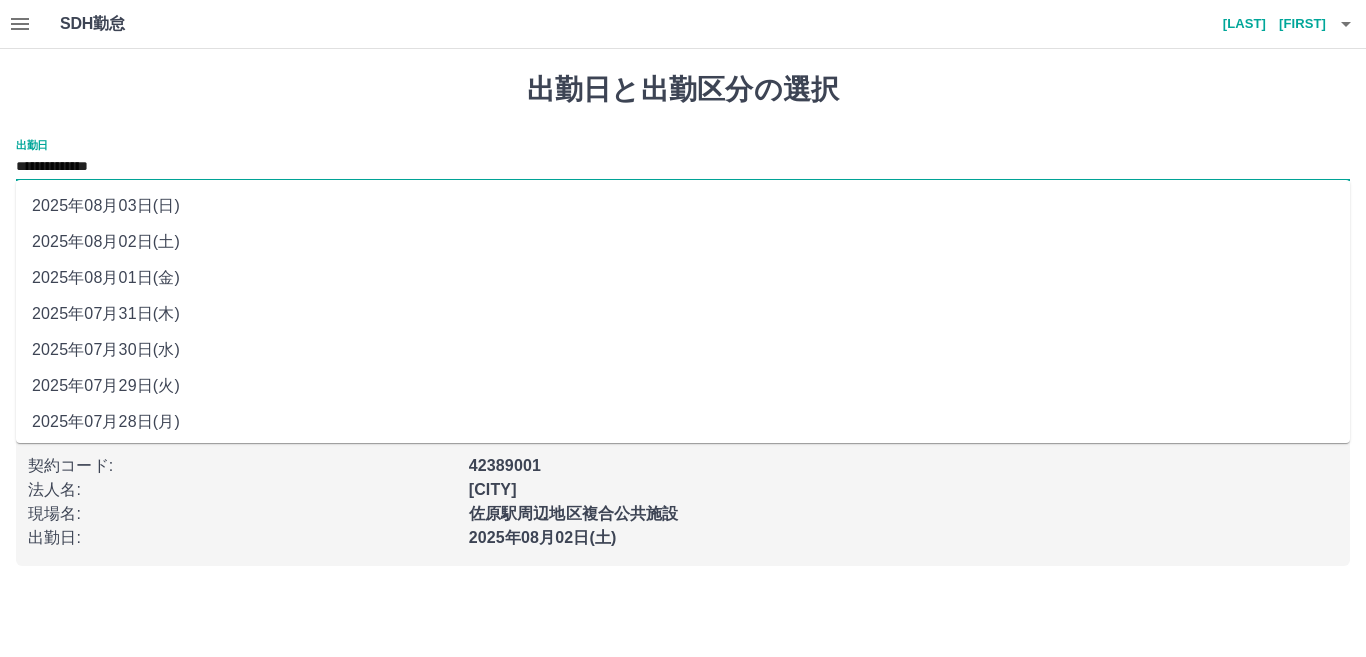 click on "2025年08月03日(日)" at bounding box center [683, 206] 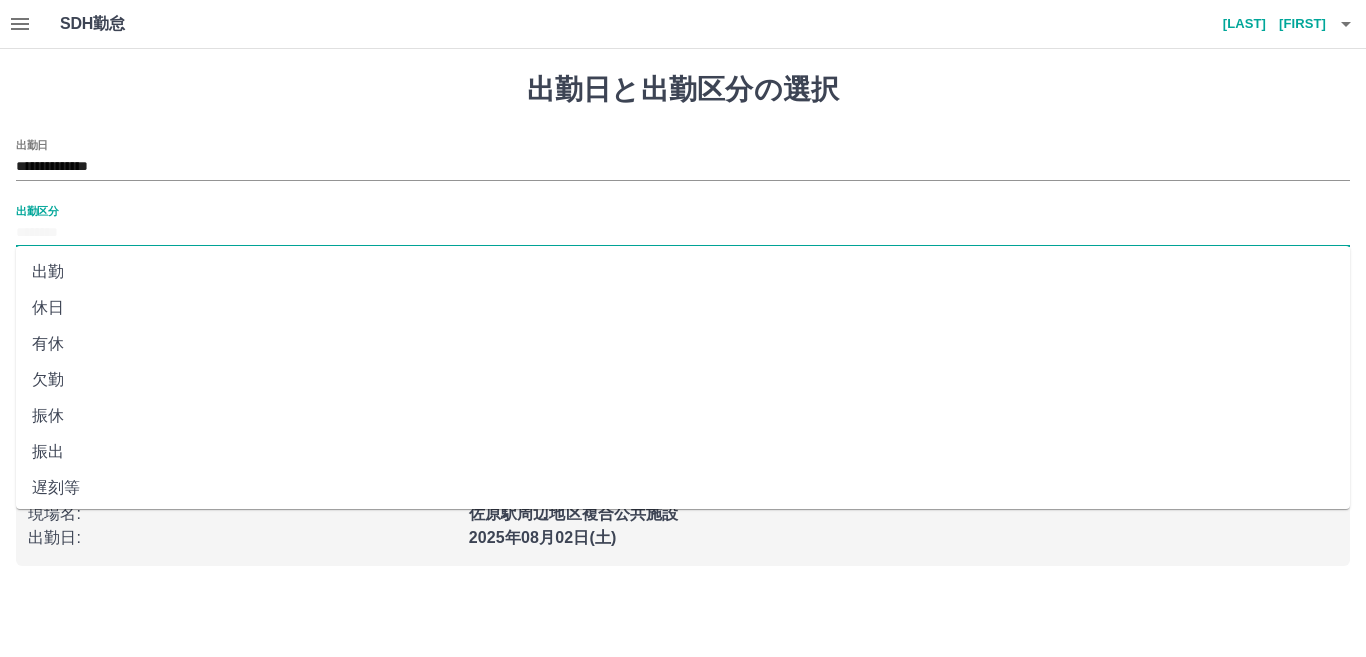 click on "出勤区分" at bounding box center [683, 233] 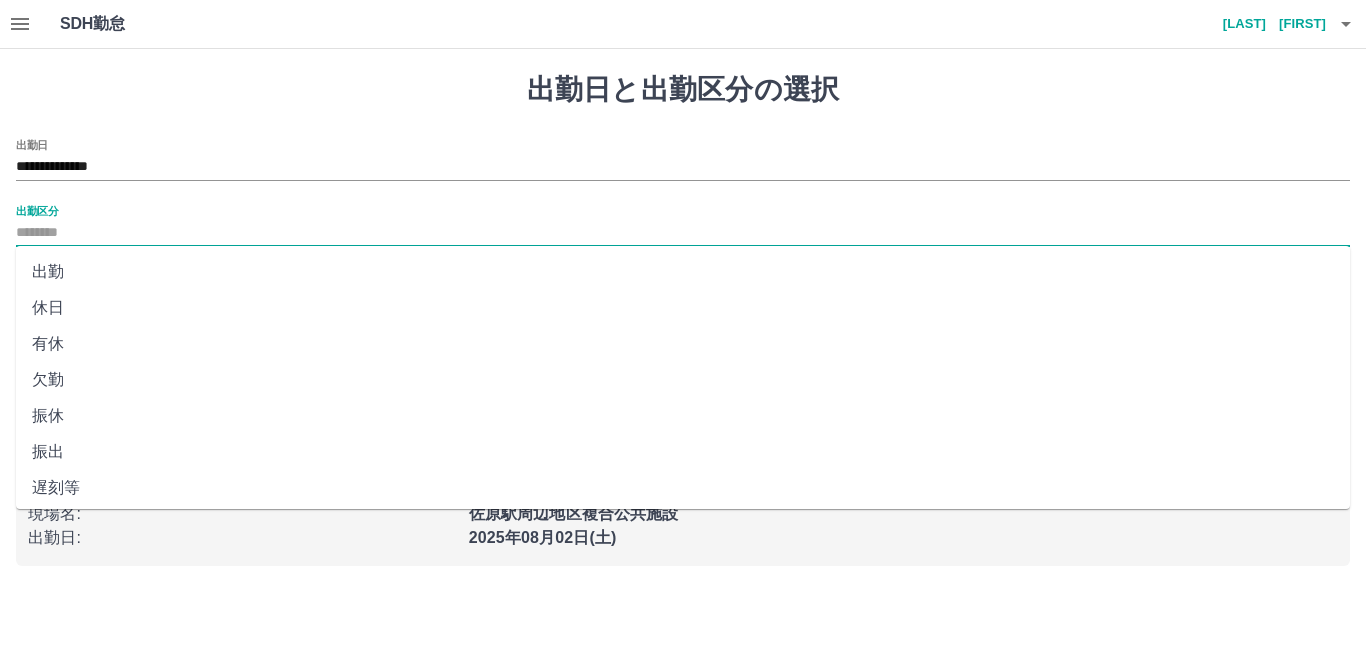 click on "休日" at bounding box center (683, 308) 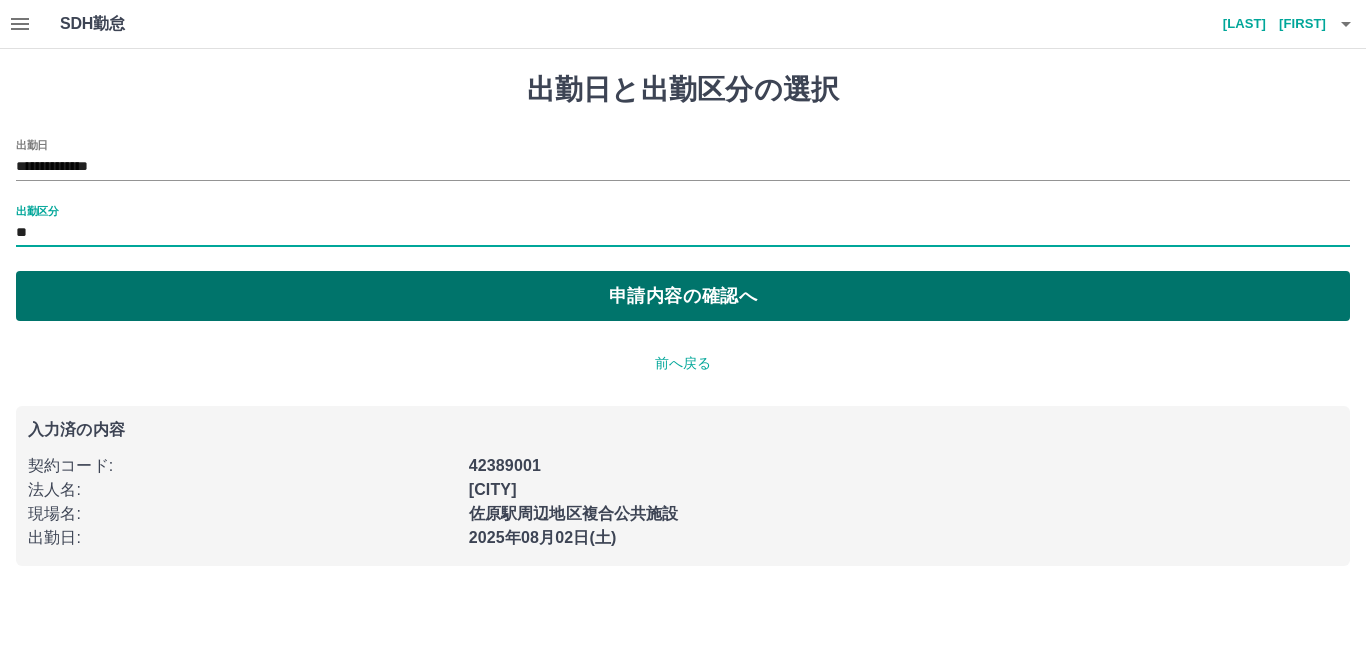 click on "申請内容の確認へ" at bounding box center (683, 296) 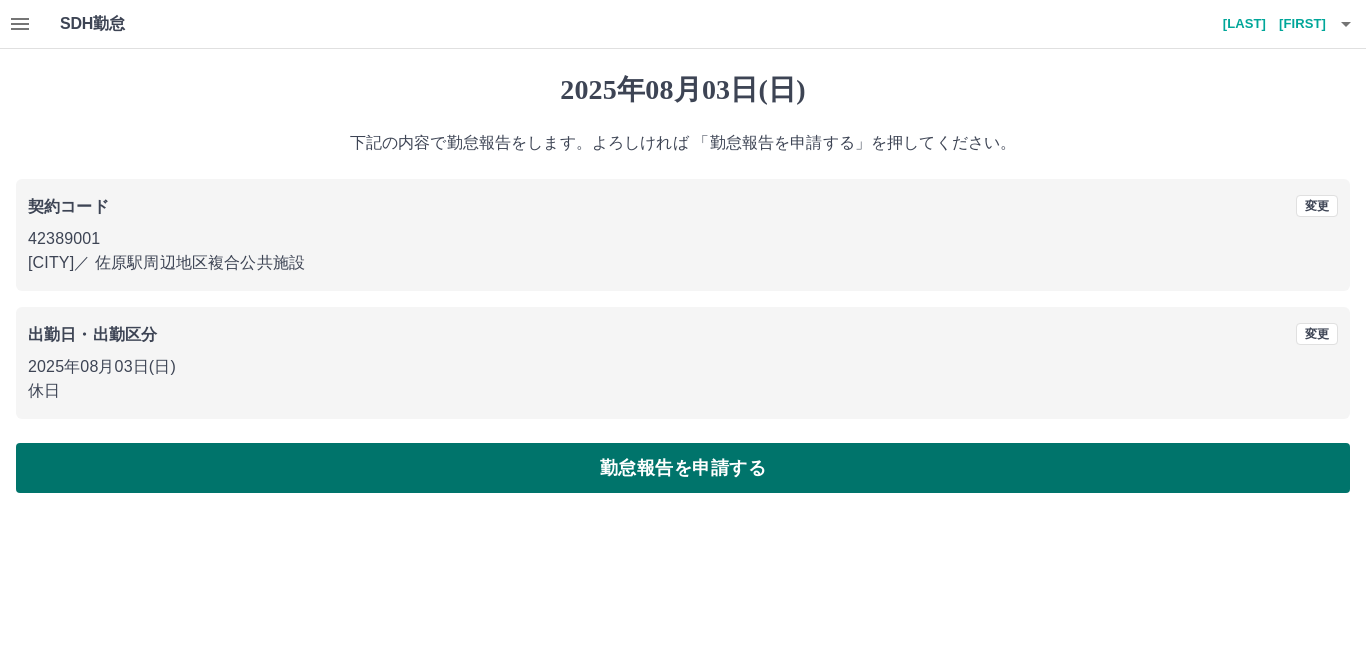 click on "勤怠報告を申請する" at bounding box center [683, 468] 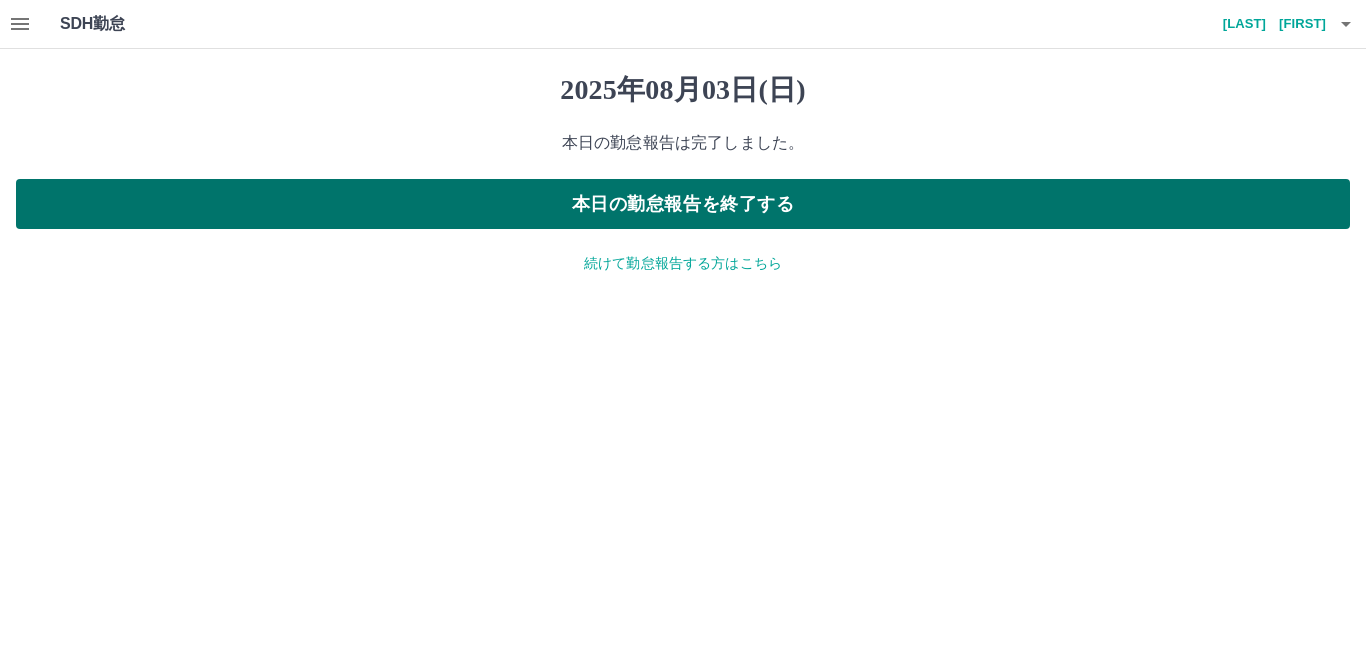 click on "本日の勤怠報告を終了する" at bounding box center (683, 204) 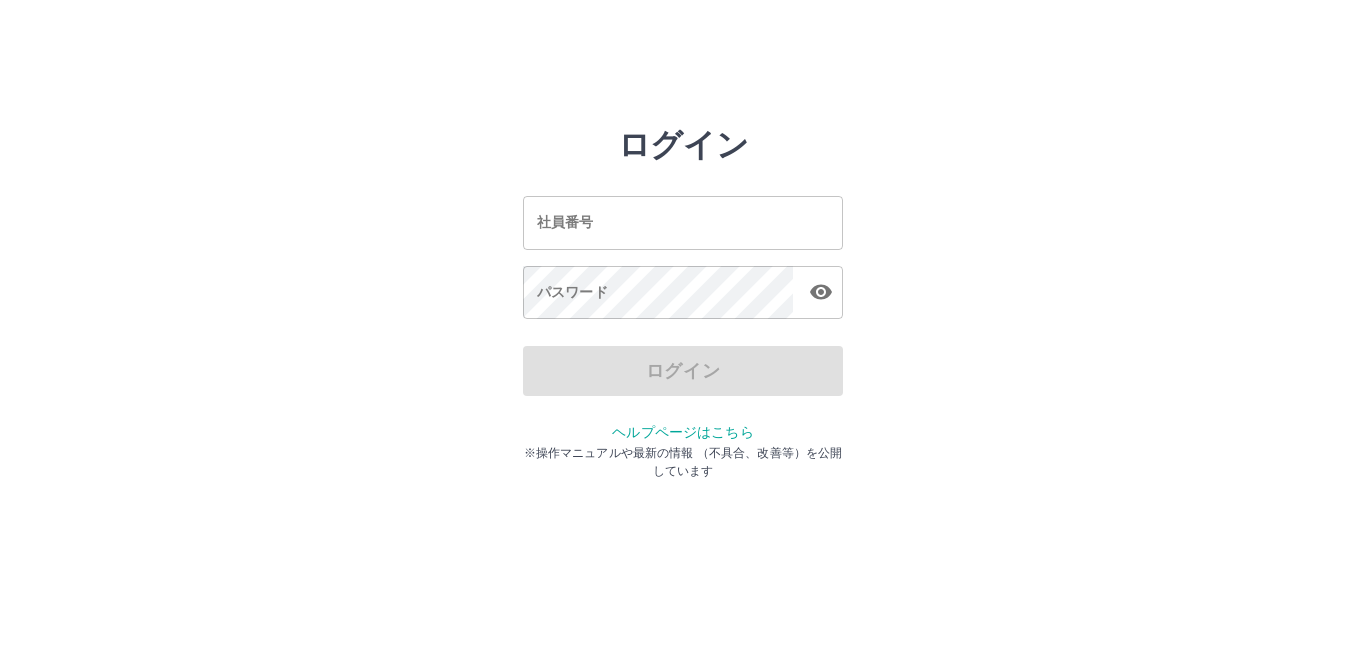 scroll, scrollTop: 0, scrollLeft: 0, axis: both 